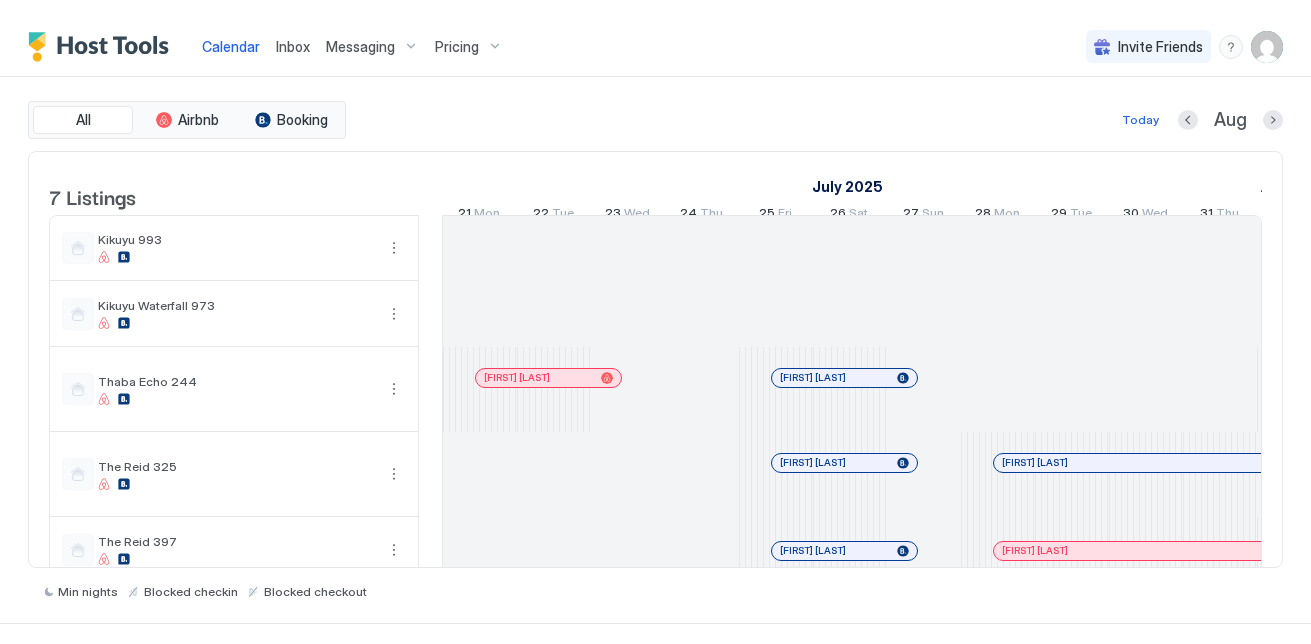 scroll, scrollTop: 0, scrollLeft: 0, axis: both 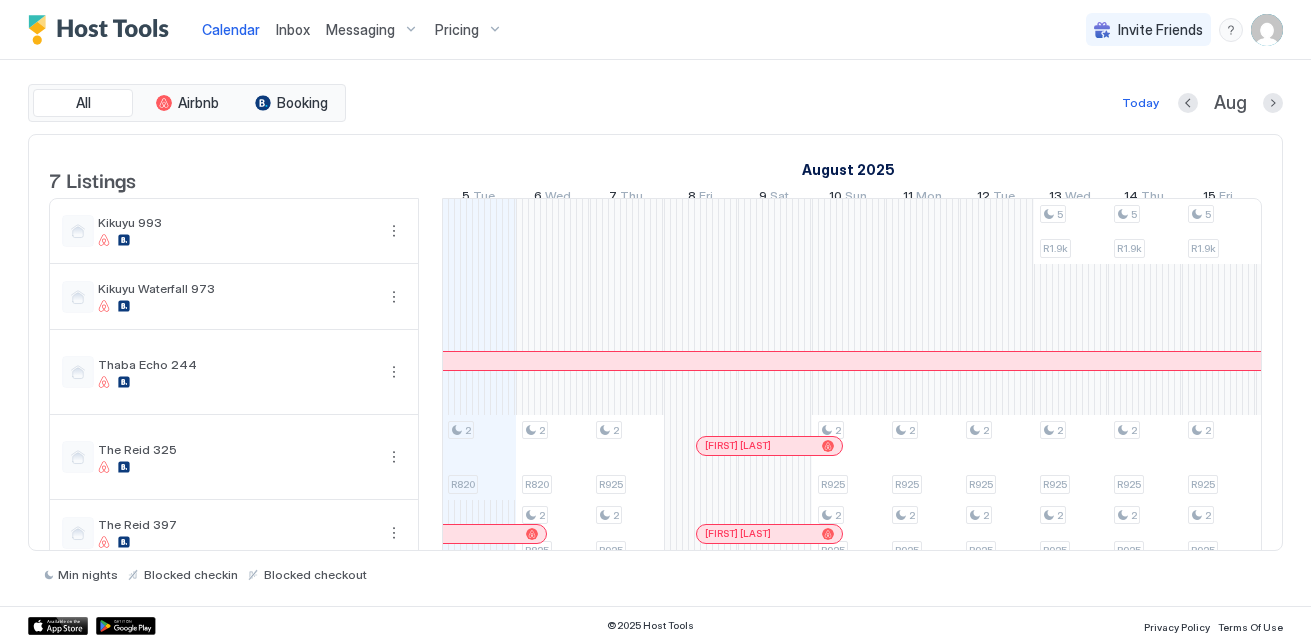 click on "Messaging" at bounding box center [360, 30] 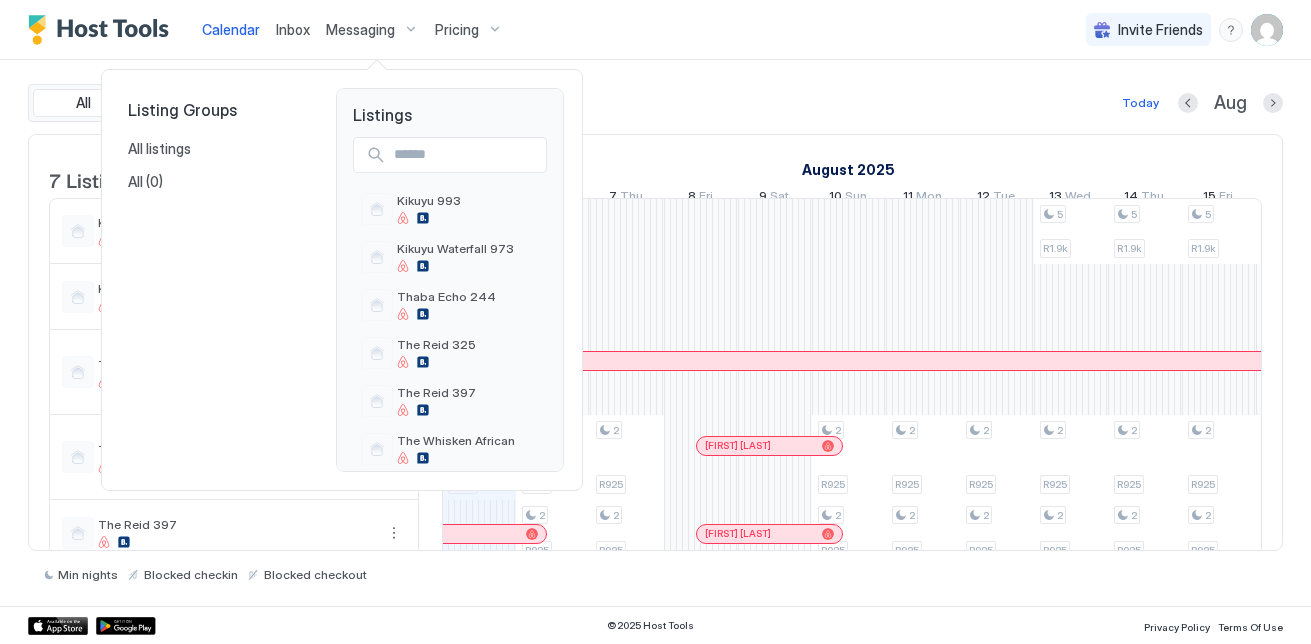 scroll, scrollTop: 50, scrollLeft: 0, axis: vertical 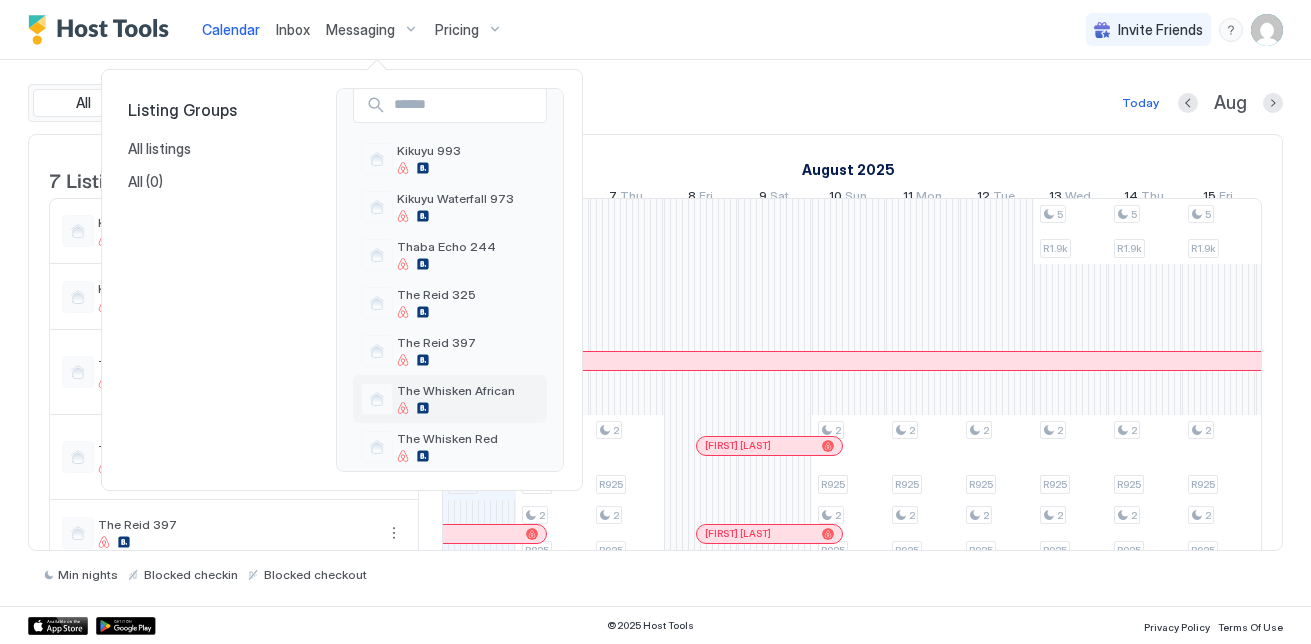 click on "The Whisken African" at bounding box center (456, 390) 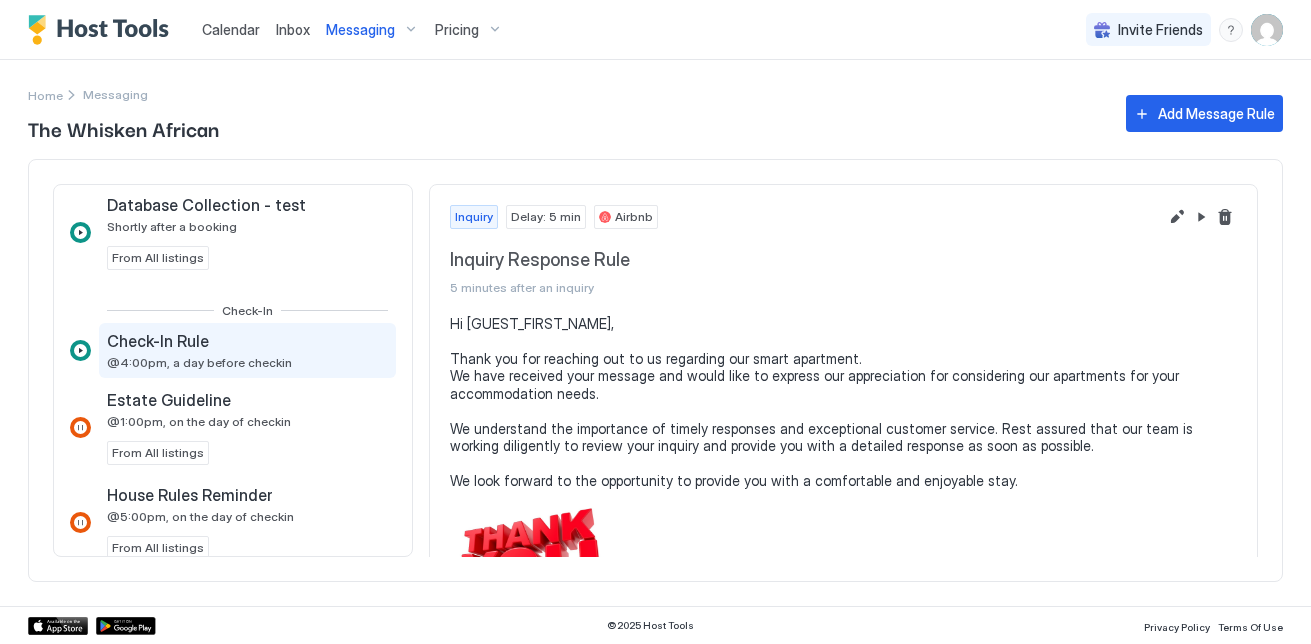 scroll, scrollTop: 405, scrollLeft: 0, axis: vertical 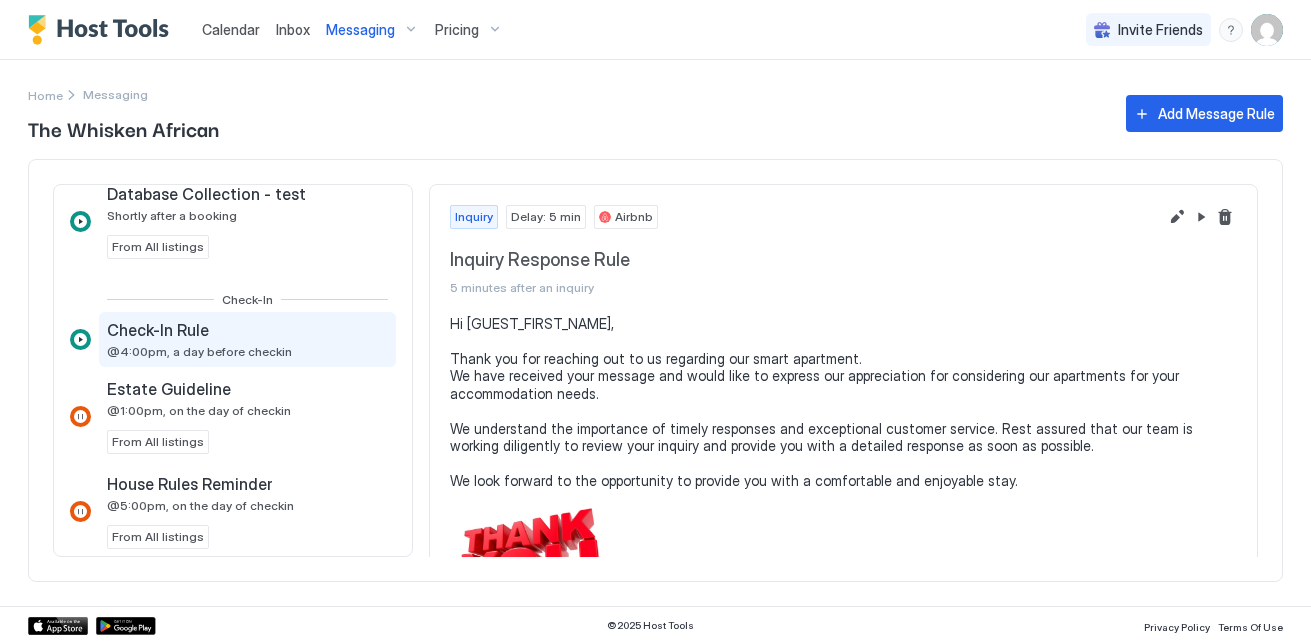 click on "Check-In Rule @4:00pm, a day before checkin" at bounding box center [247, 339] 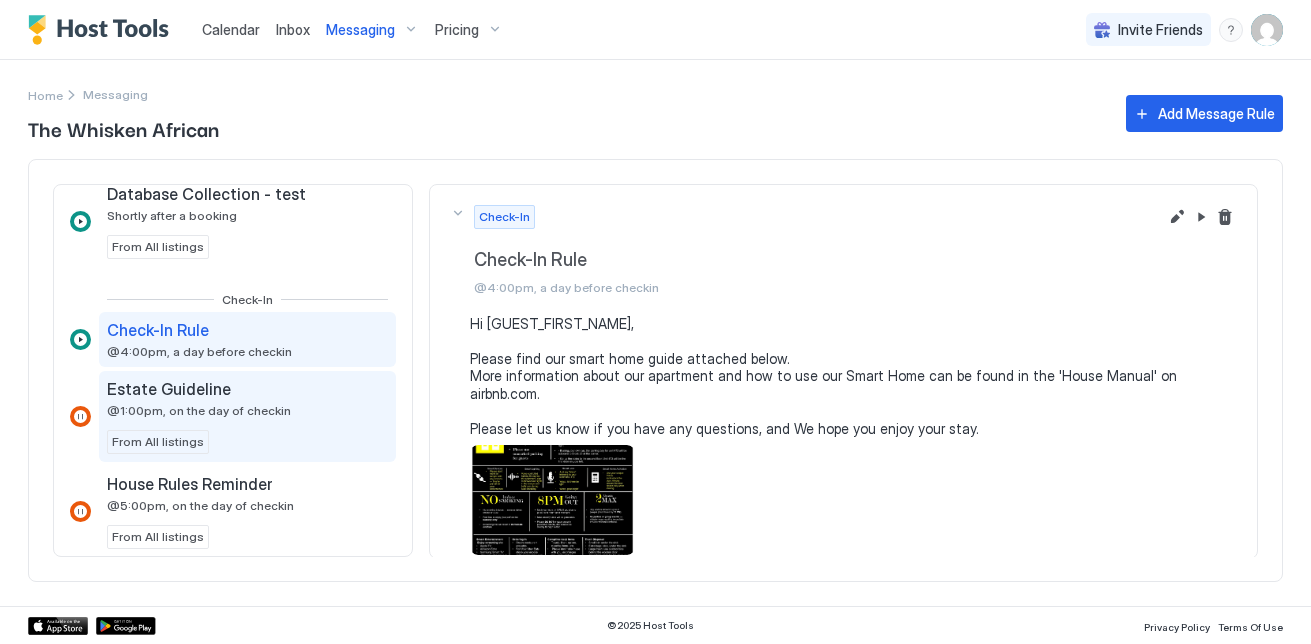 click on "Estate Guideline  @1:00pm, on the day of checkin From All listings" at bounding box center (247, 416) 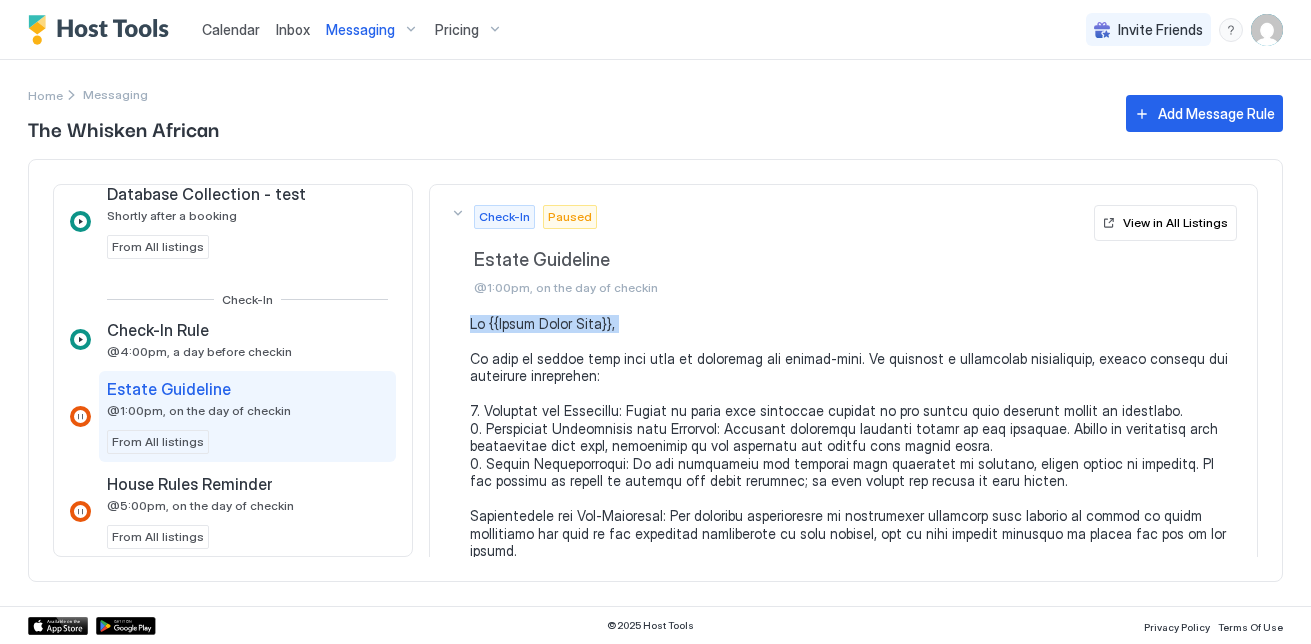 drag, startPoint x: 1257, startPoint y: 324, endPoint x: 1257, endPoint y: 344, distance: 20 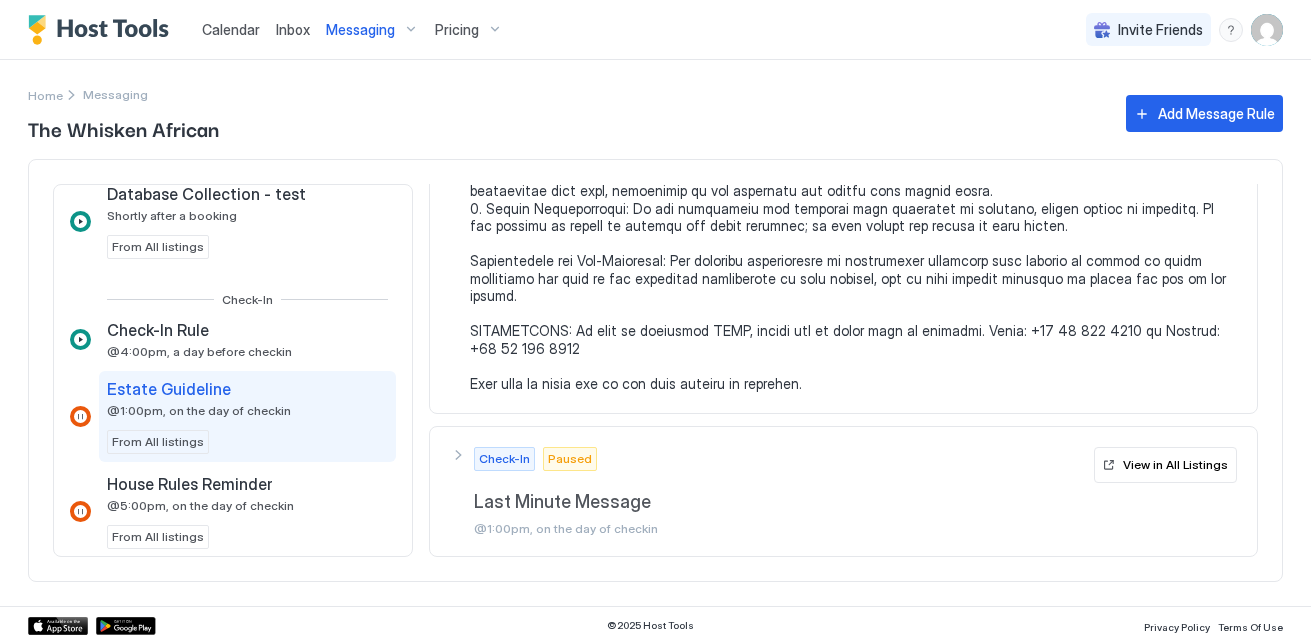 scroll, scrollTop: 0, scrollLeft: 0, axis: both 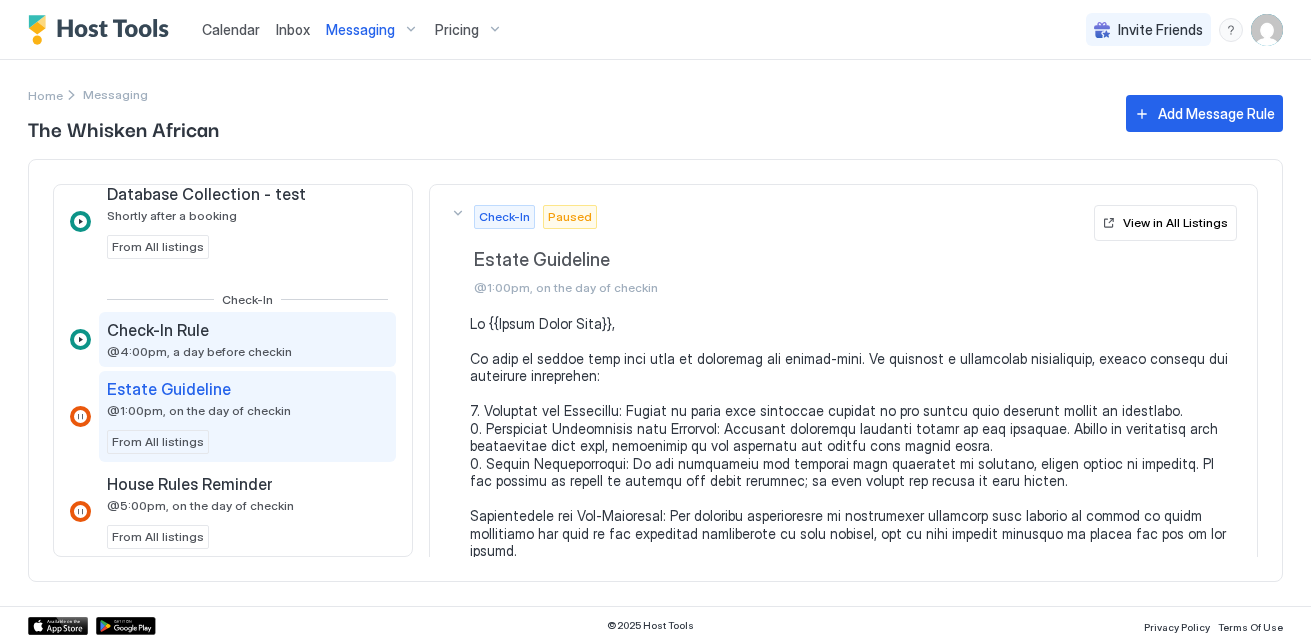 drag, startPoint x: 284, startPoint y: 345, endPoint x: 298, endPoint y: 349, distance: 14.56022 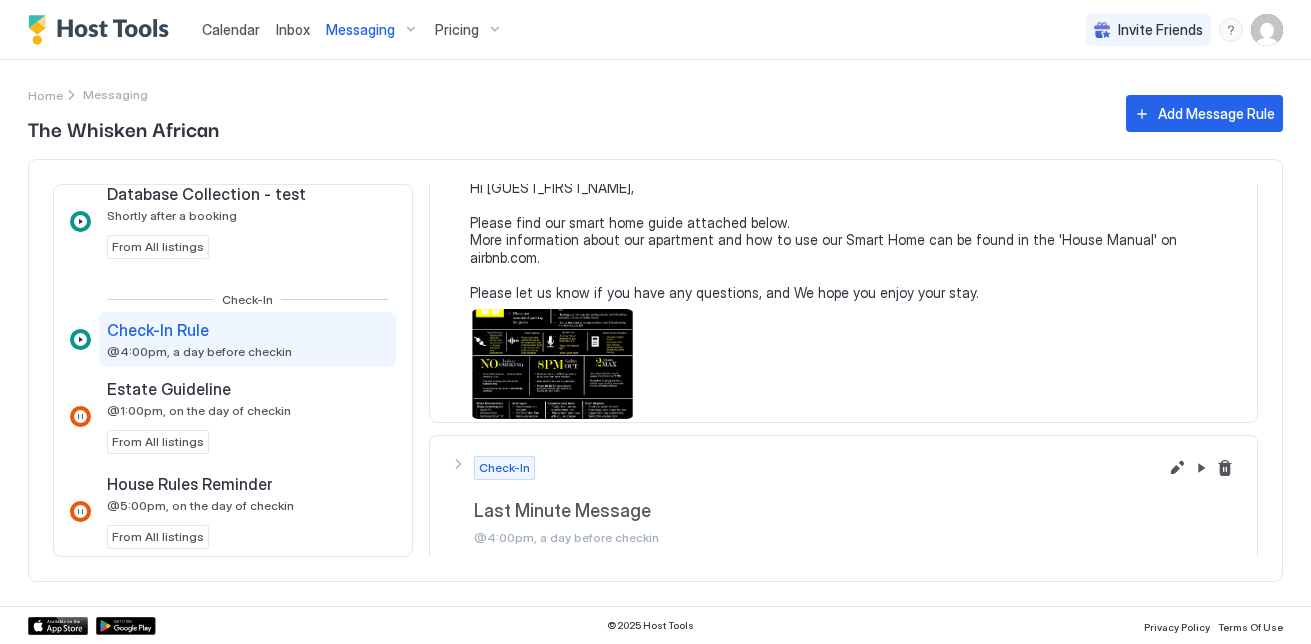 scroll, scrollTop: 145, scrollLeft: 0, axis: vertical 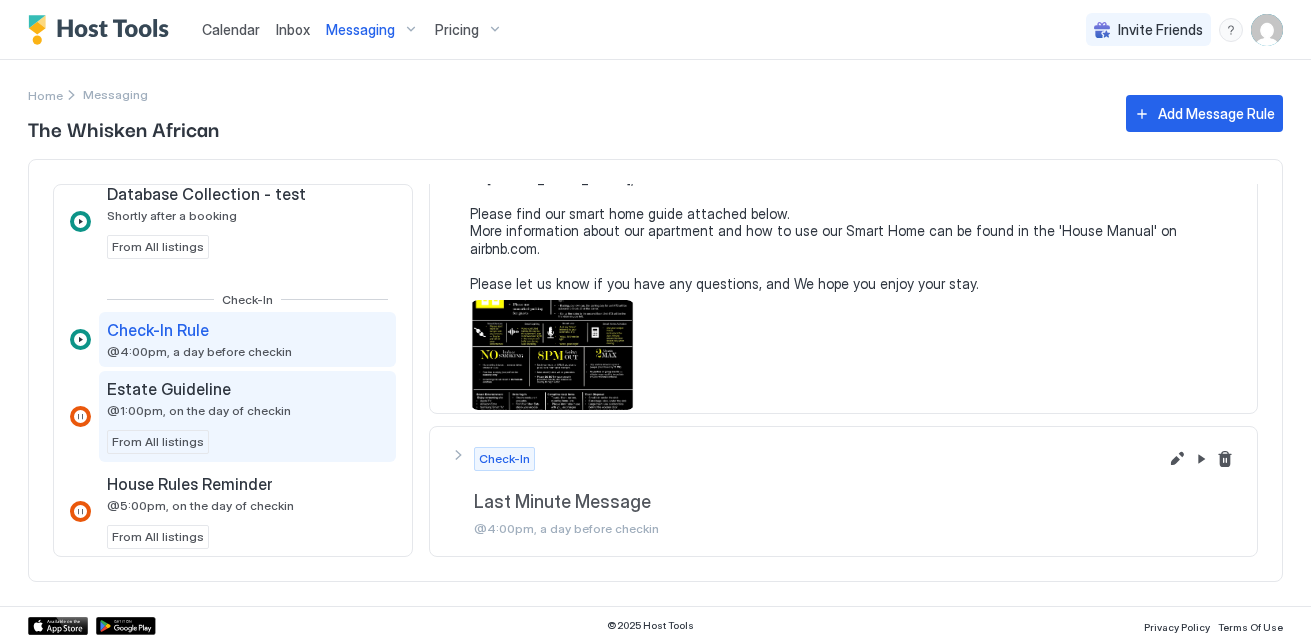 click on "Estate Guideline  @1:00pm, on the day of checkin From All listings" at bounding box center (247, 416) 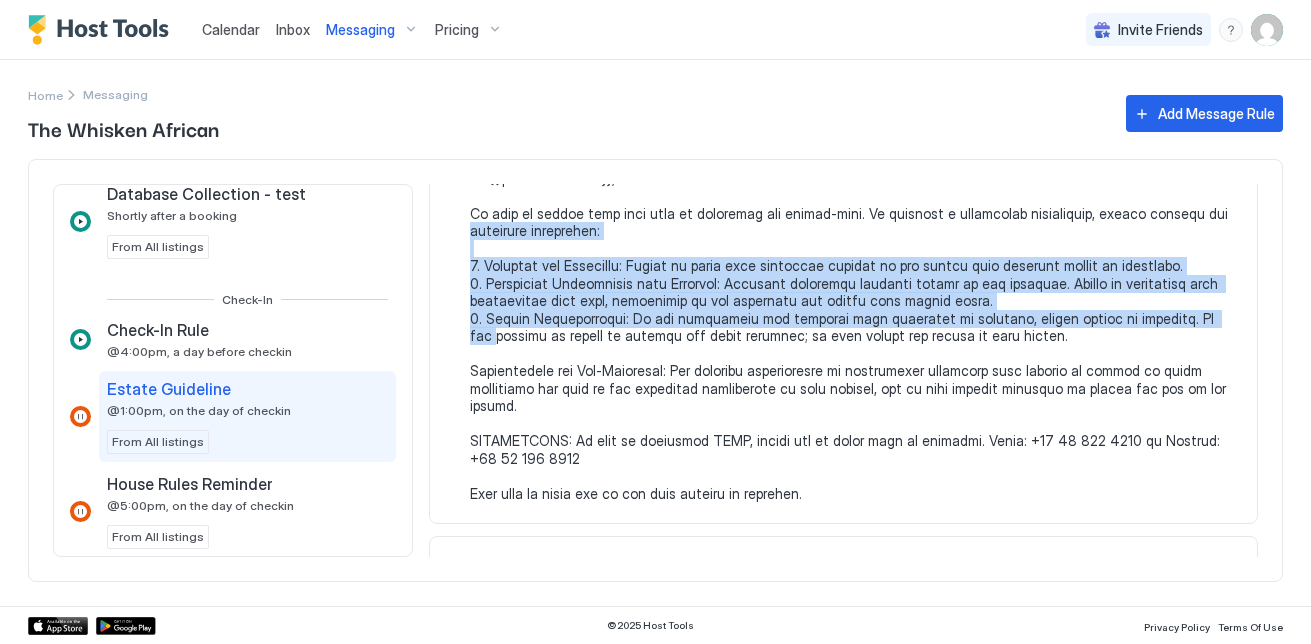 drag, startPoint x: 1261, startPoint y: 324, endPoint x: 1246, endPoint y: 210, distance: 114.982605 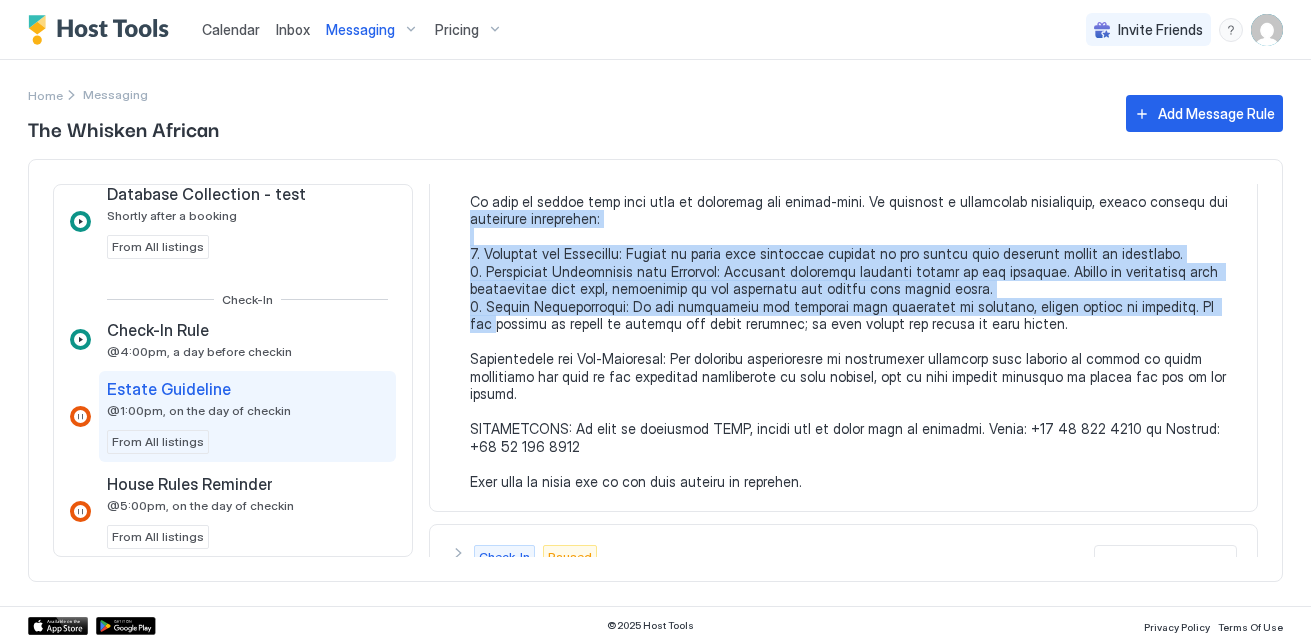 scroll, scrollTop: 255, scrollLeft: 0, axis: vertical 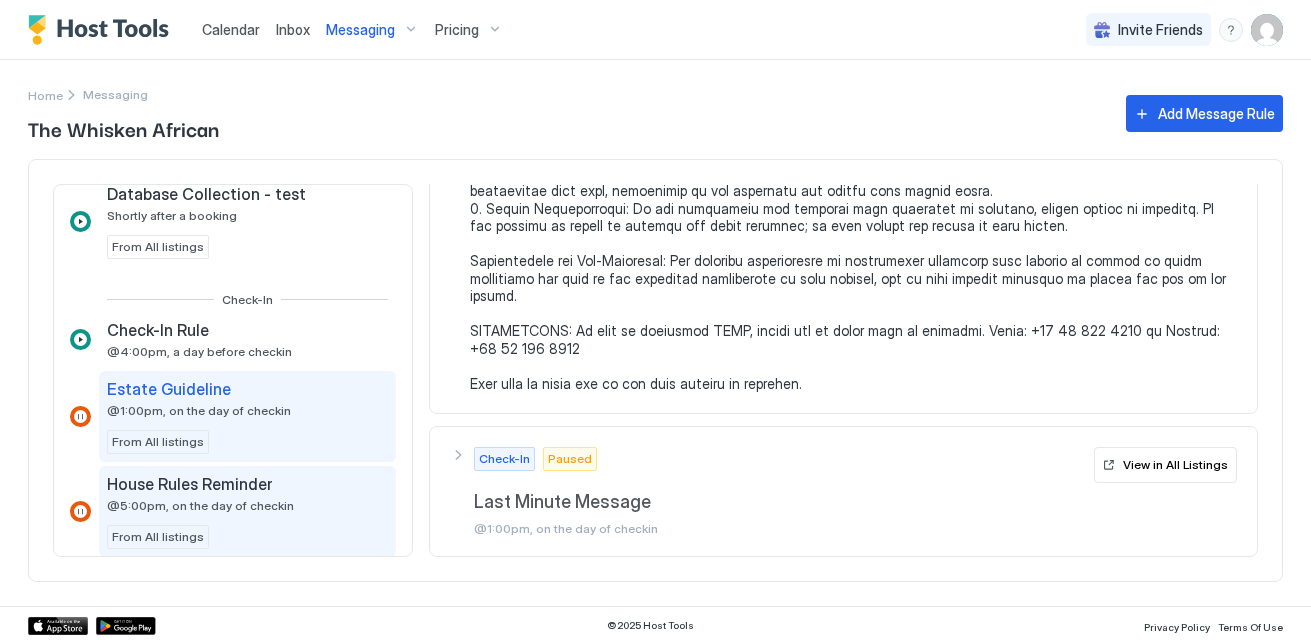 click on "House Rules Reminder @5:00pm, on the day of checkin From All listings" at bounding box center (247, 511) 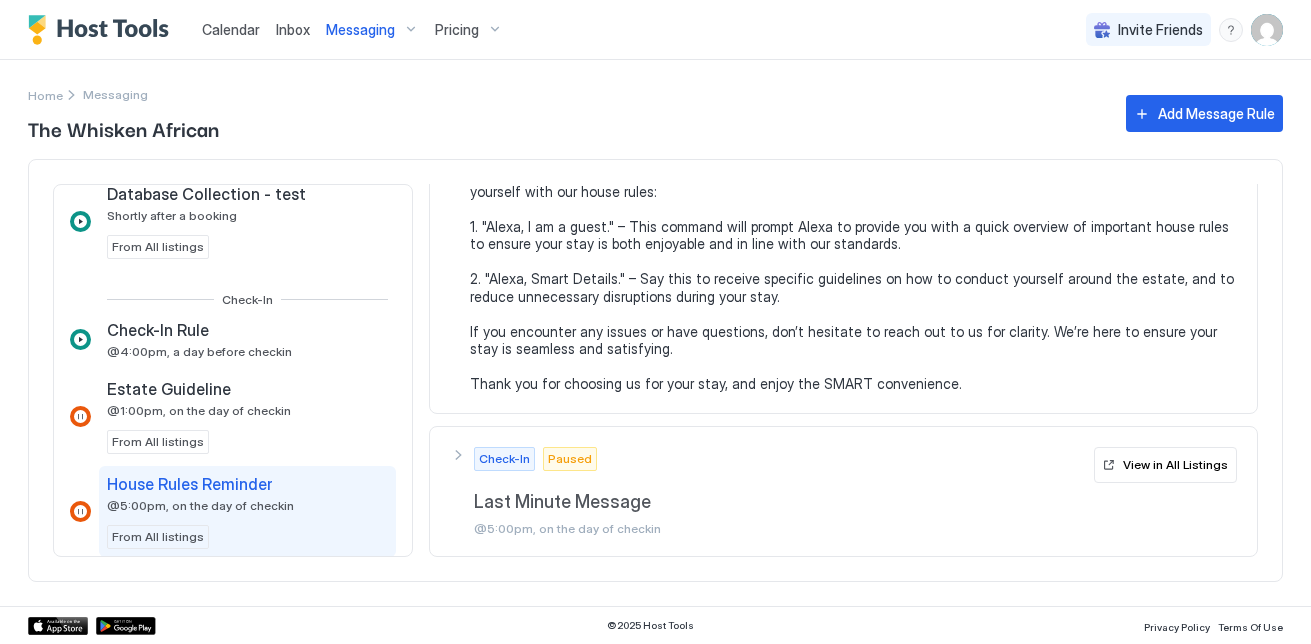 scroll, scrollTop: 237, scrollLeft: 0, axis: vertical 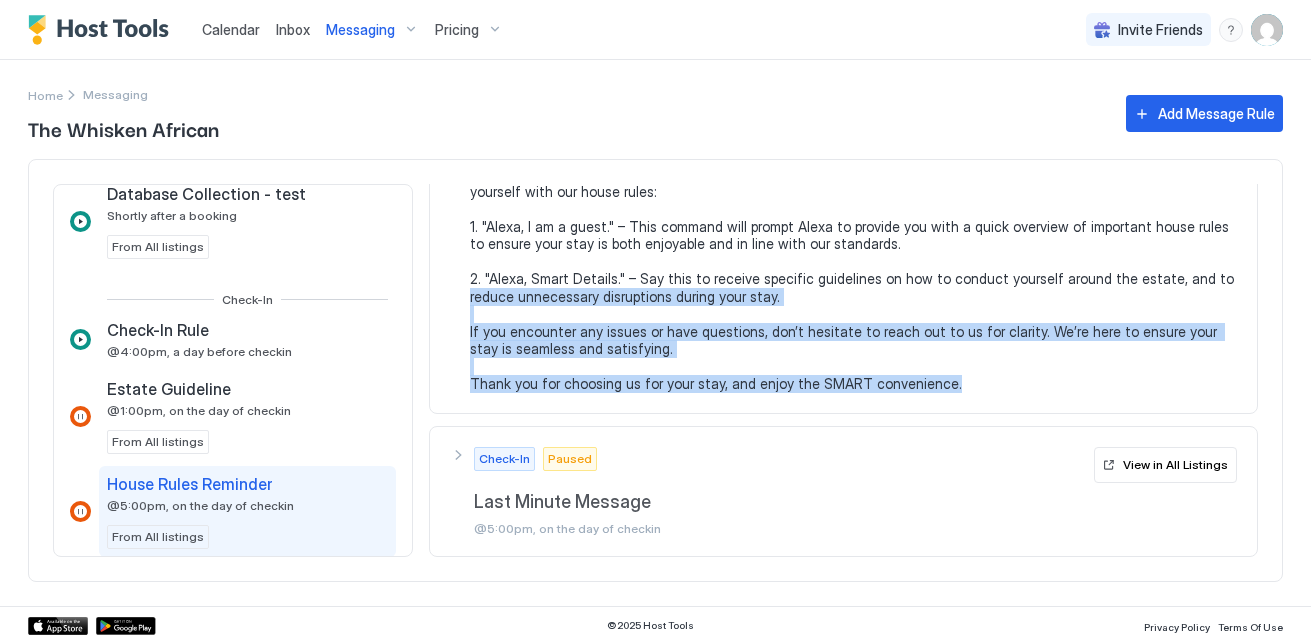 drag, startPoint x: 1257, startPoint y: 379, endPoint x: 1242, endPoint y: 279, distance: 101.118744 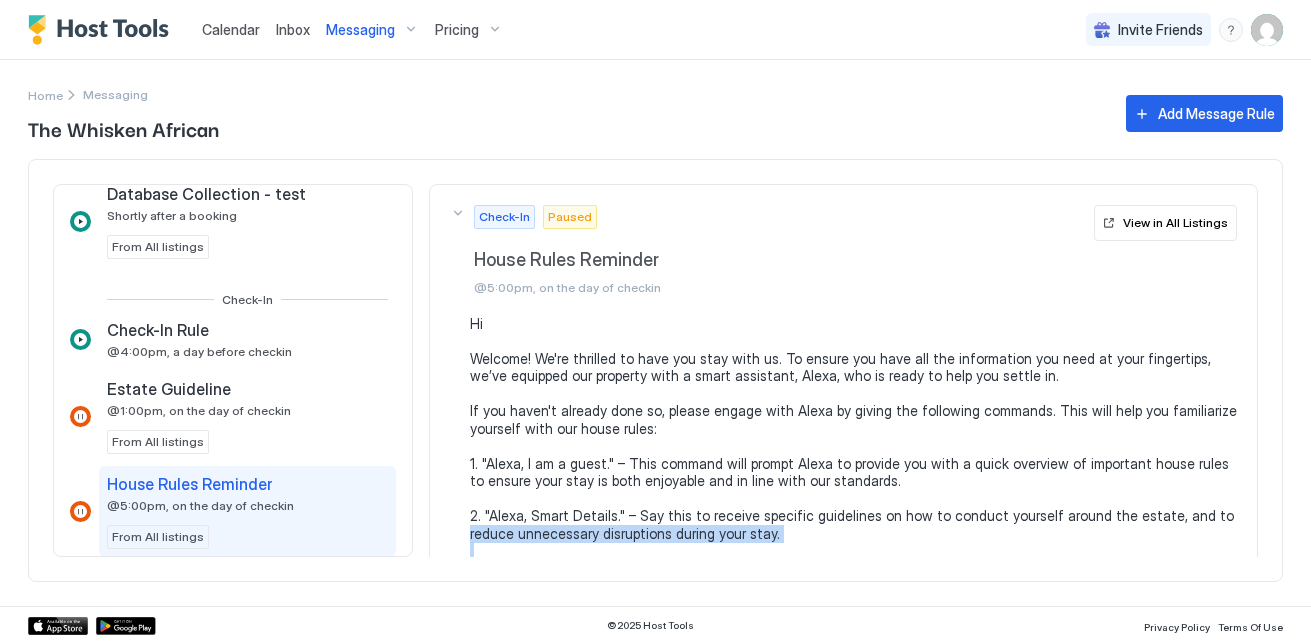 scroll, scrollTop: 237, scrollLeft: 0, axis: vertical 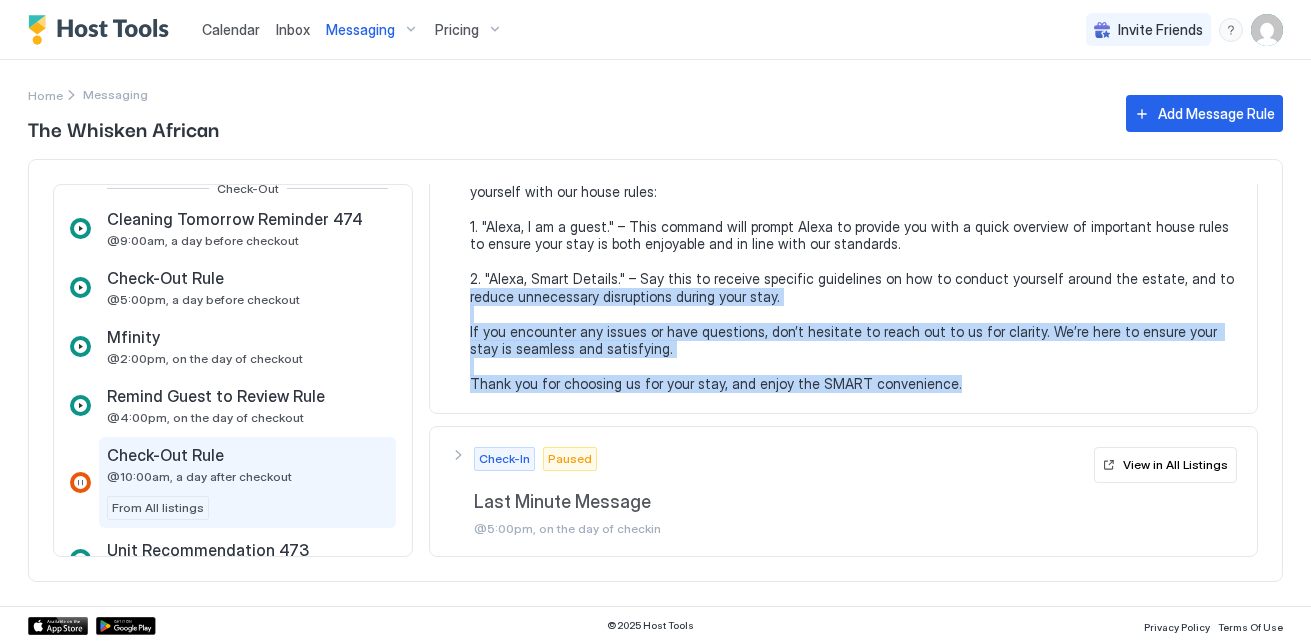 click on "Check-Out Rule @10:00am, a day after checkout From All listings" at bounding box center (247, 482) 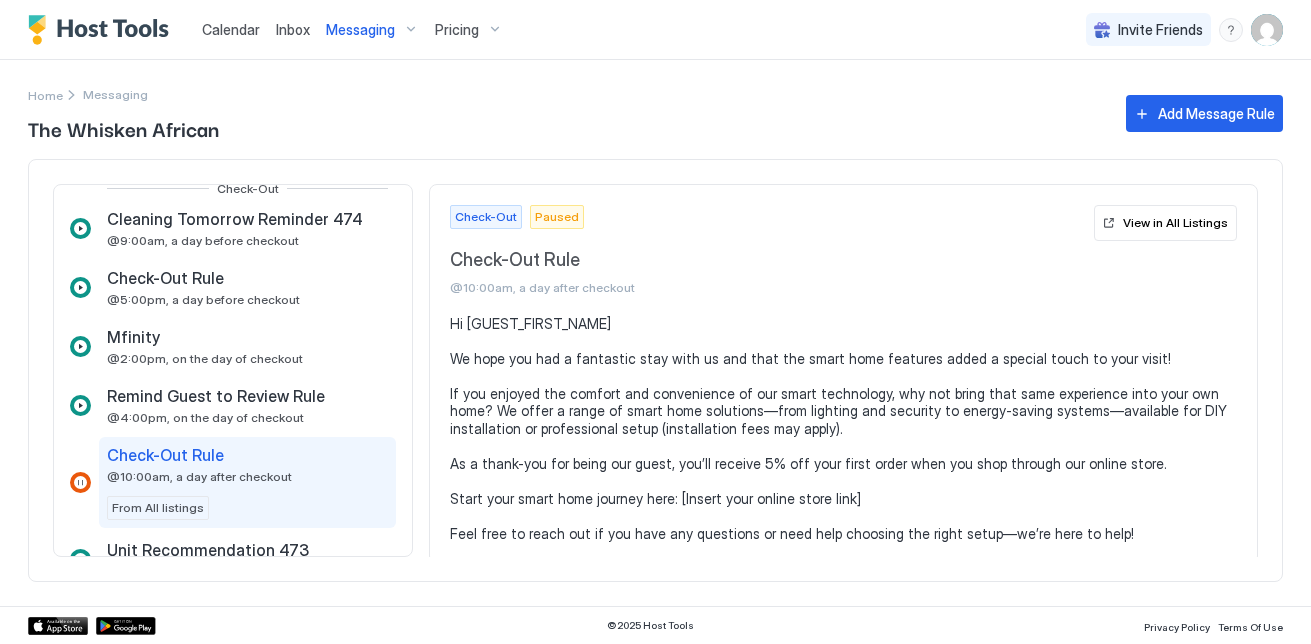 scroll, scrollTop: 7, scrollLeft: 0, axis: vertical 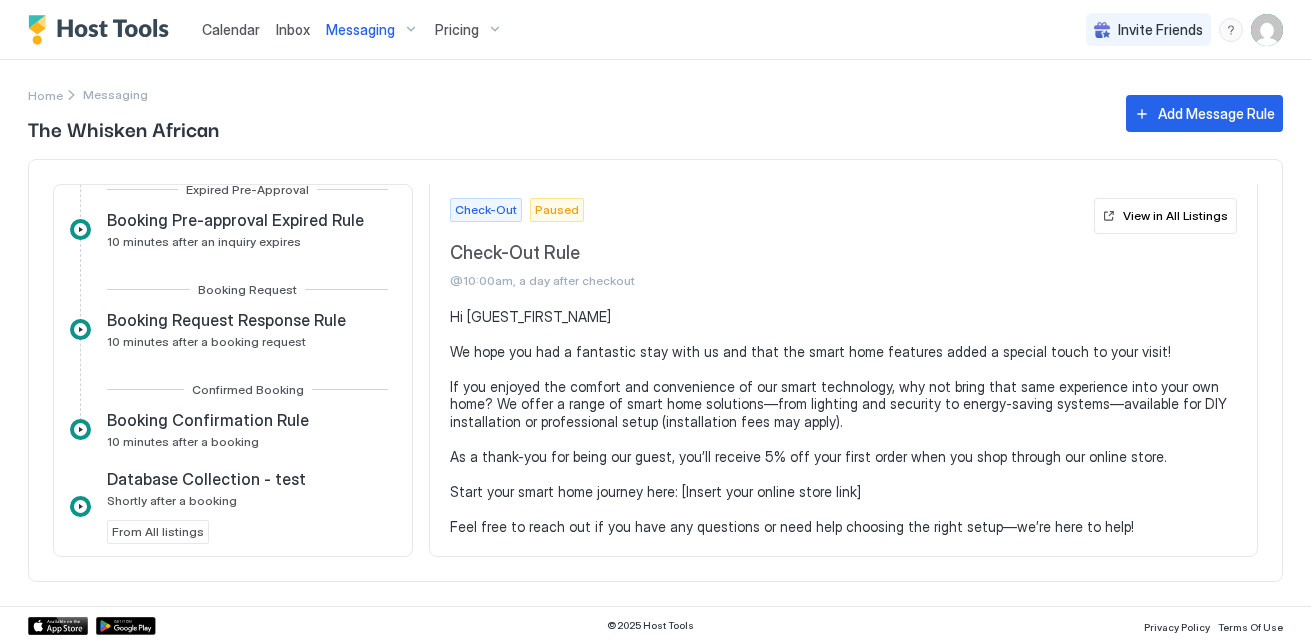 click on "Messaging" at bounding box center [360, 30] 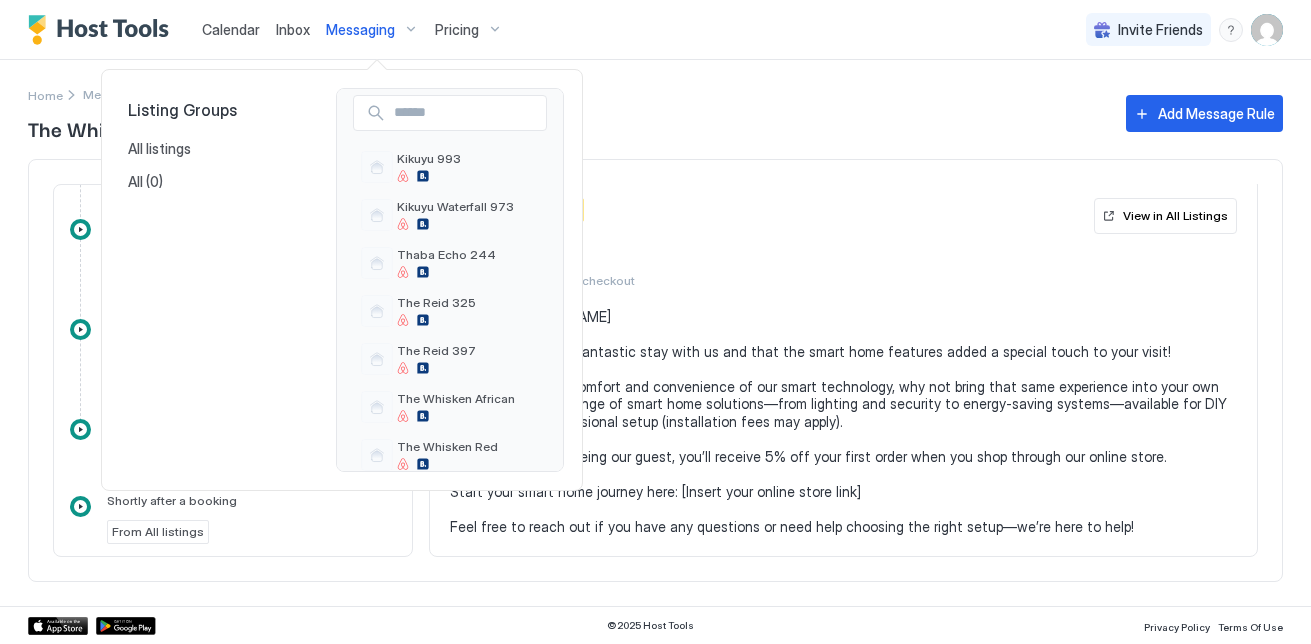 scroll, scrollTop: 50, scrollLeft: 0, axis: vertical 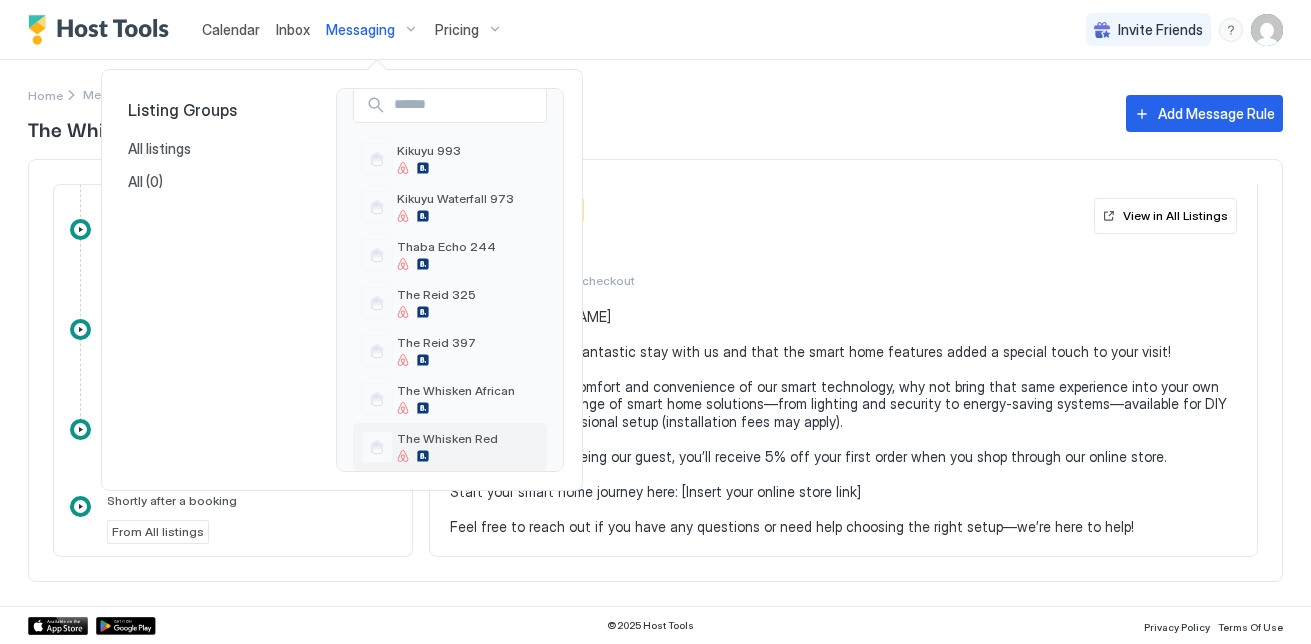 click on "The Whisken Red" at bounding box center [447, 438] 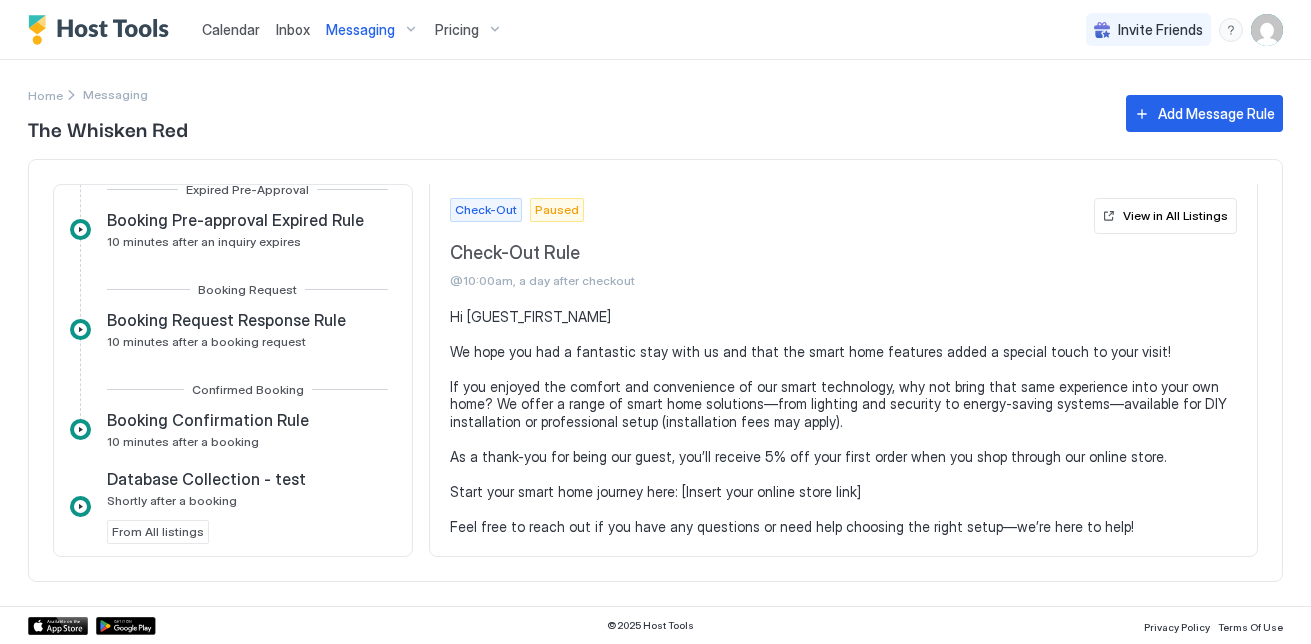 click on "Messaging" at bounding box center [360, 30] 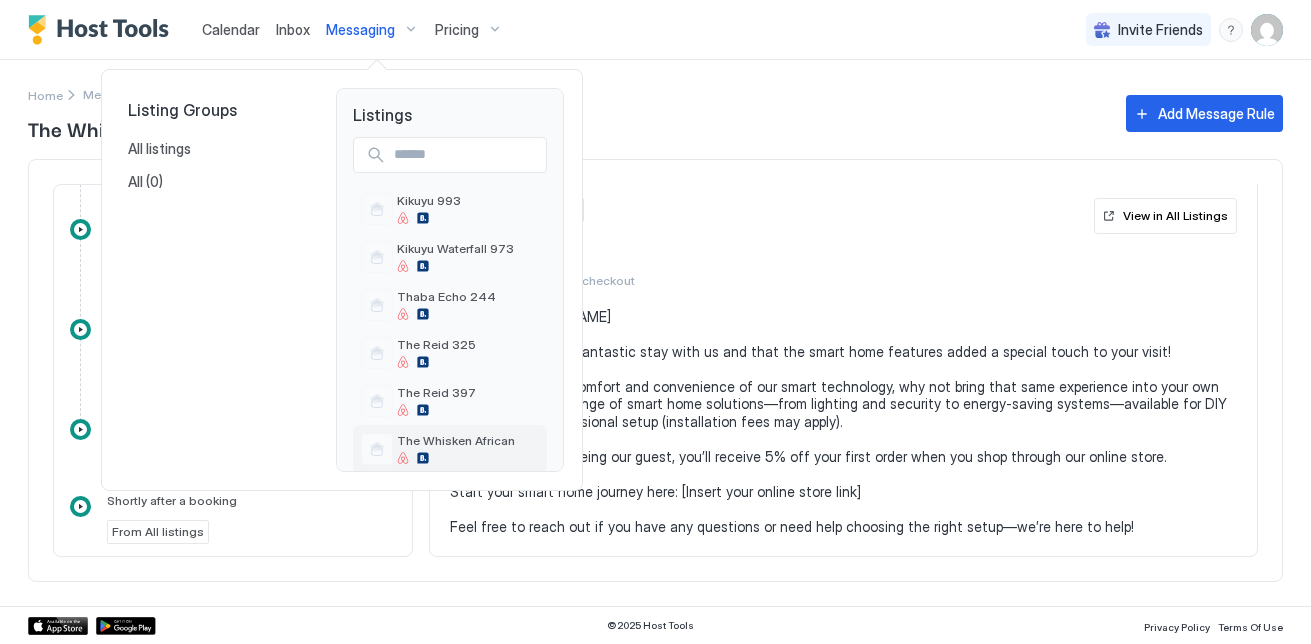 click on "The Whisken African" at bounding box center (456, 440) 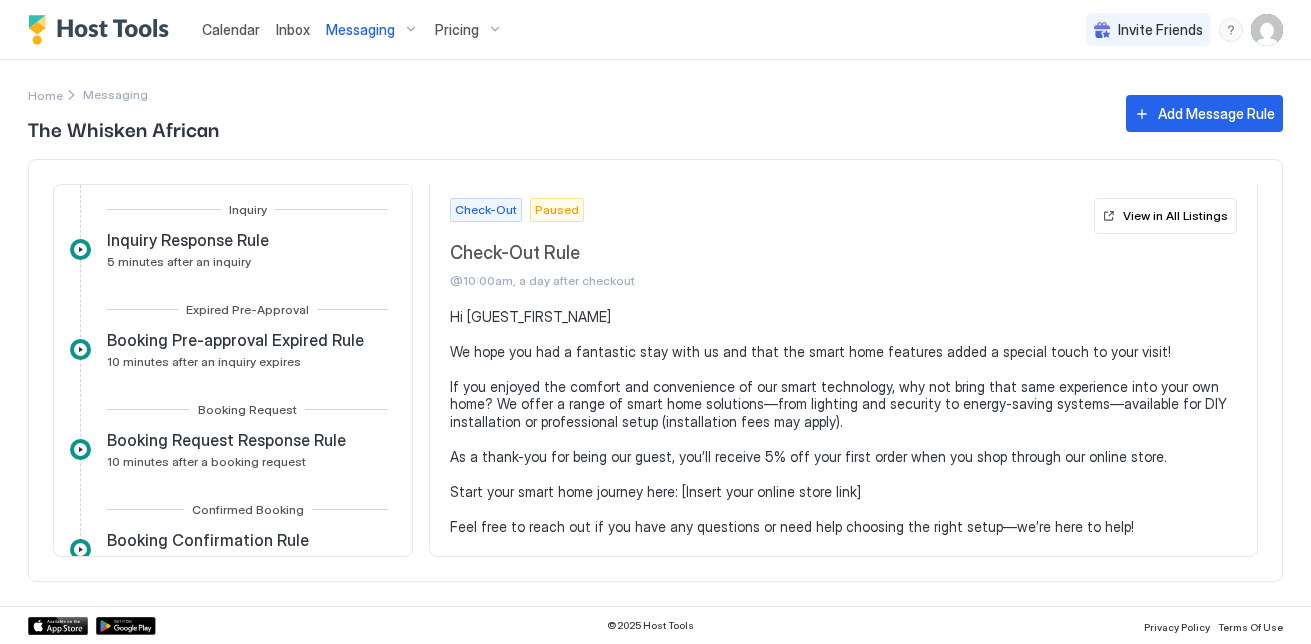 scroll, scrollTop: 240, scrollLeft: 0, axis: vertical 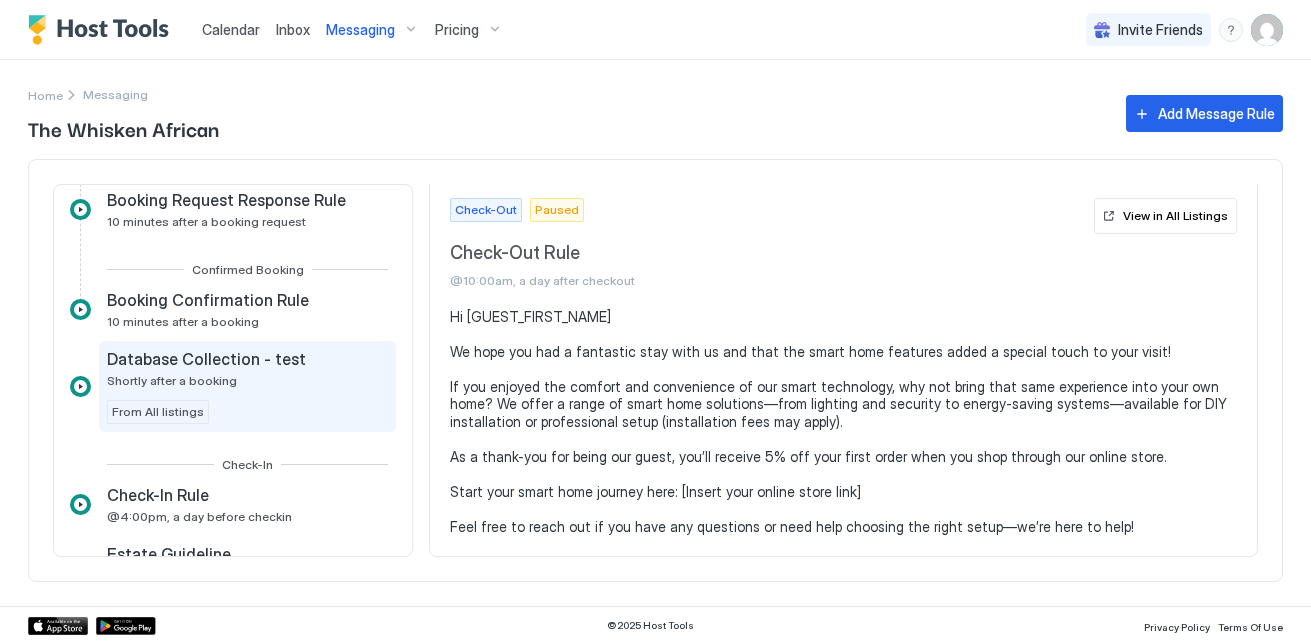 click on "Database Collection - test Shortly after a booking From All listings" at bounding box center [247, 386] 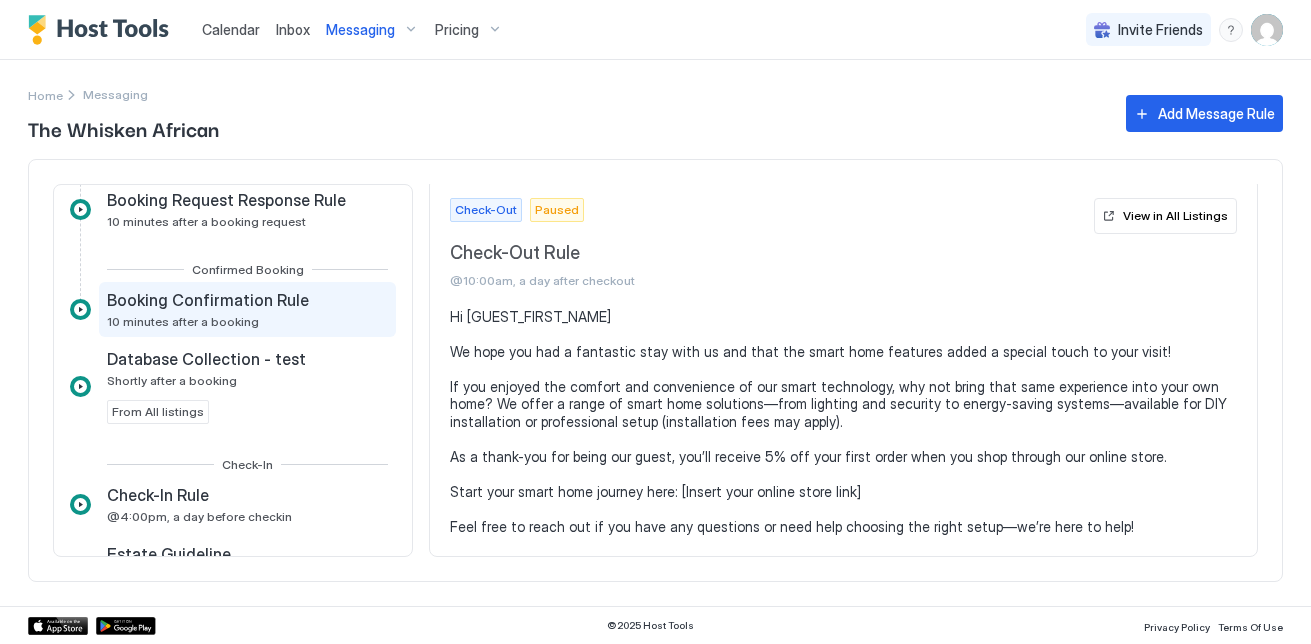 scroll, scrollTop: 0, scrollLeft: 0, axis: both 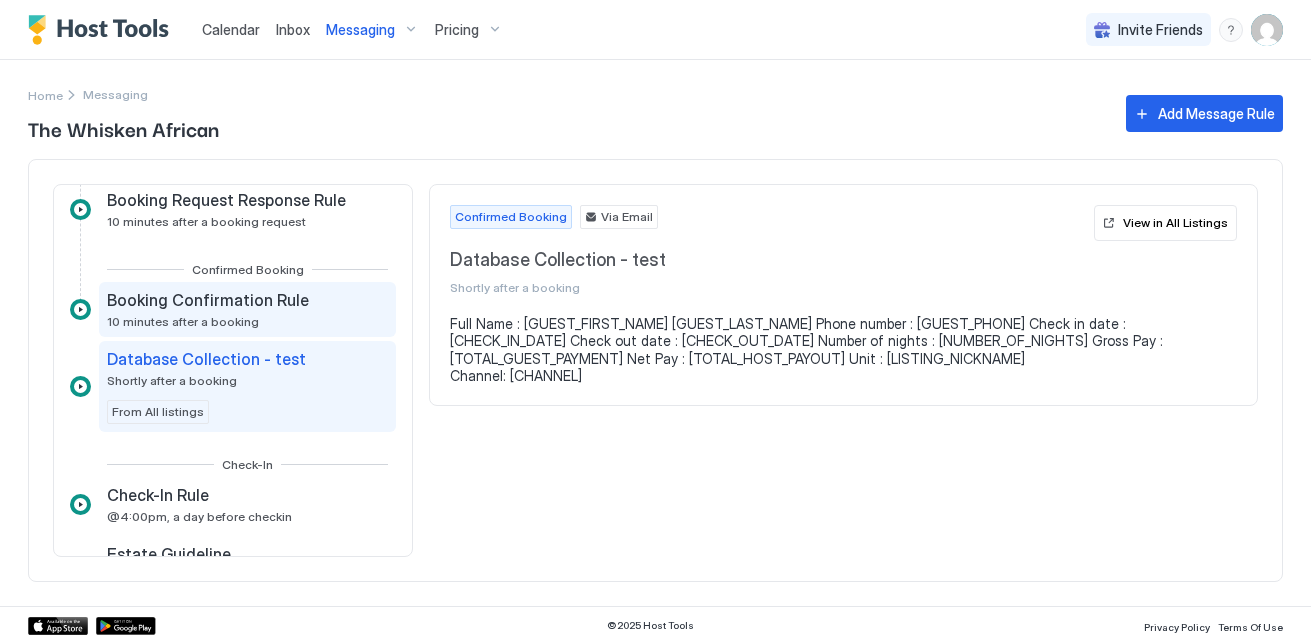 click on "Booking Confirmation Rule 10 minutes after a booking" at bounding box center (247, 309) 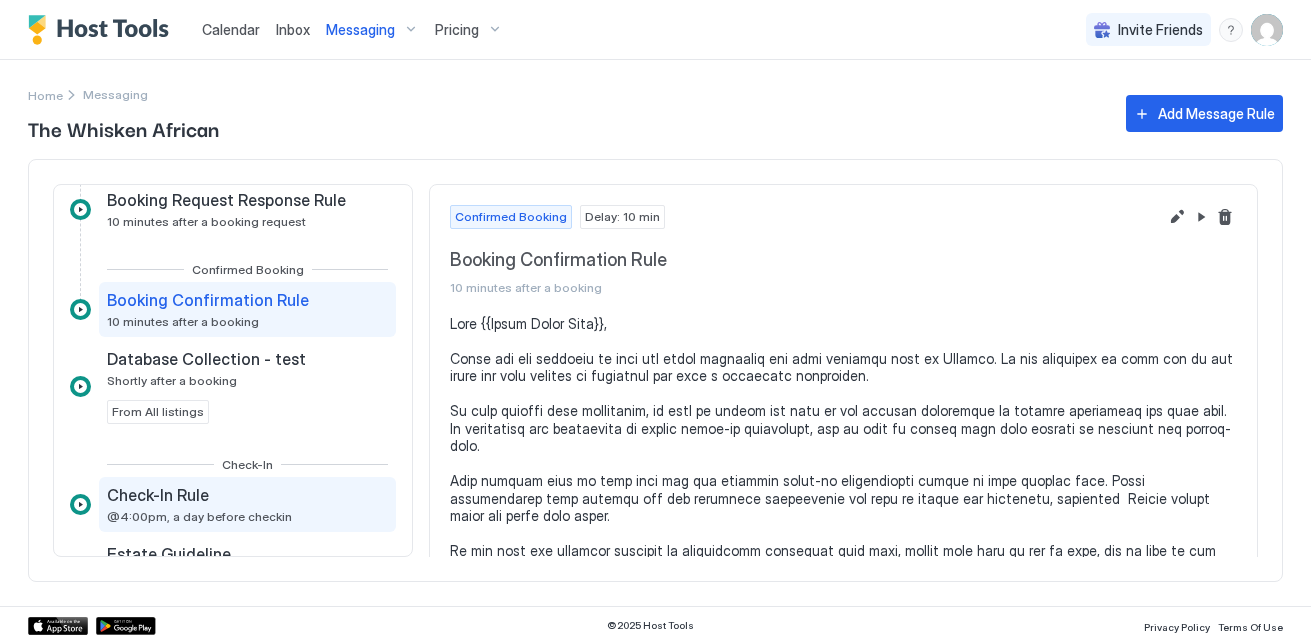 click on "Check-In Rule" at bounding box center [199, 495] 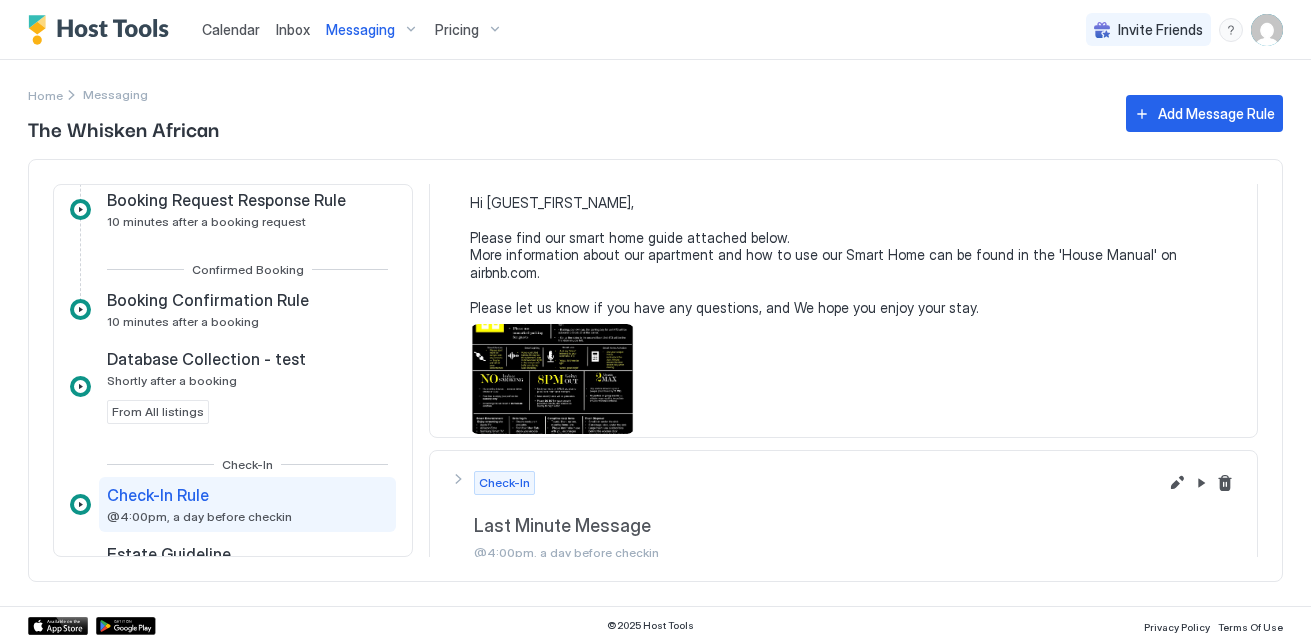 scroll, scrollTop: 145, scrollLeft: 0, axis: vertical 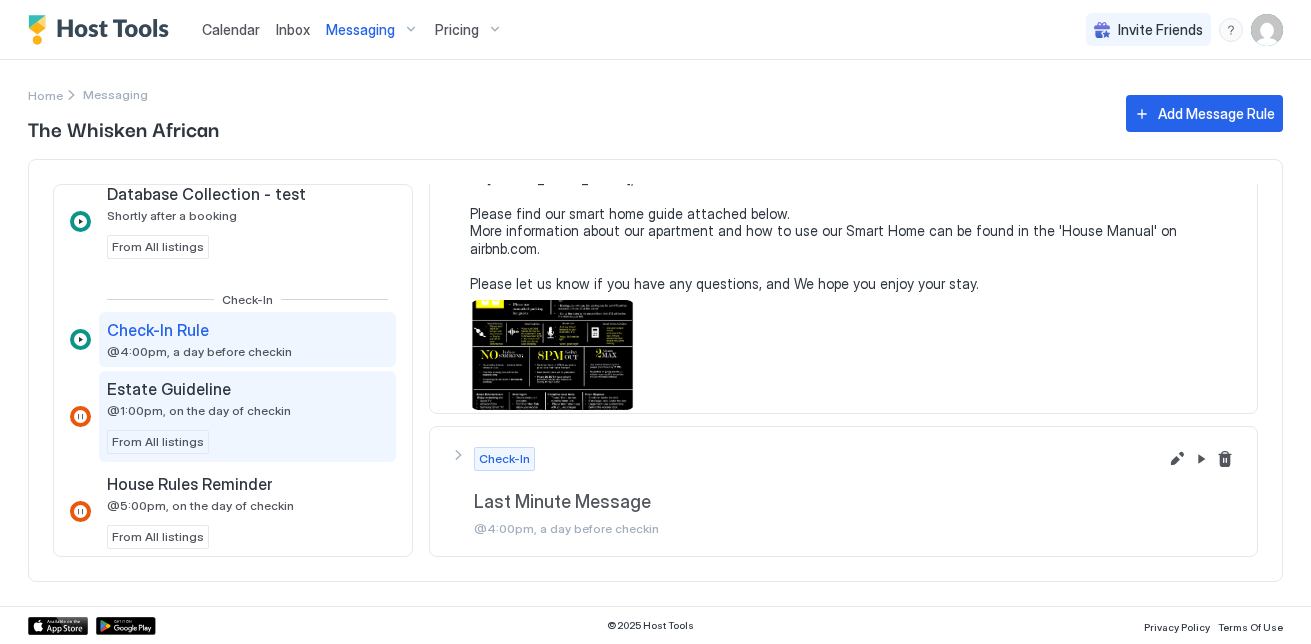 click on "Estate Guideline  @1:00pm, on the day of checkin From All listings" at bounding box center [247, 416] 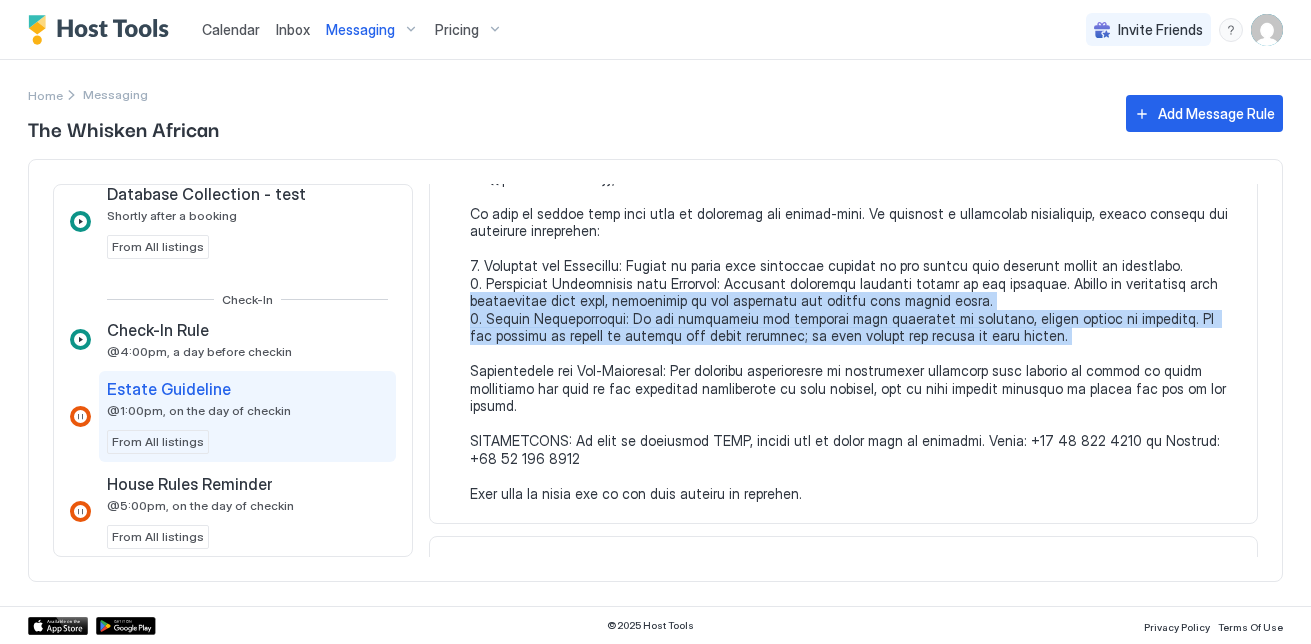 drag, startPoint x: 1241, startPoint y: 358, endPoint x: 1240, endPoint y: 286, distance: 72.00694 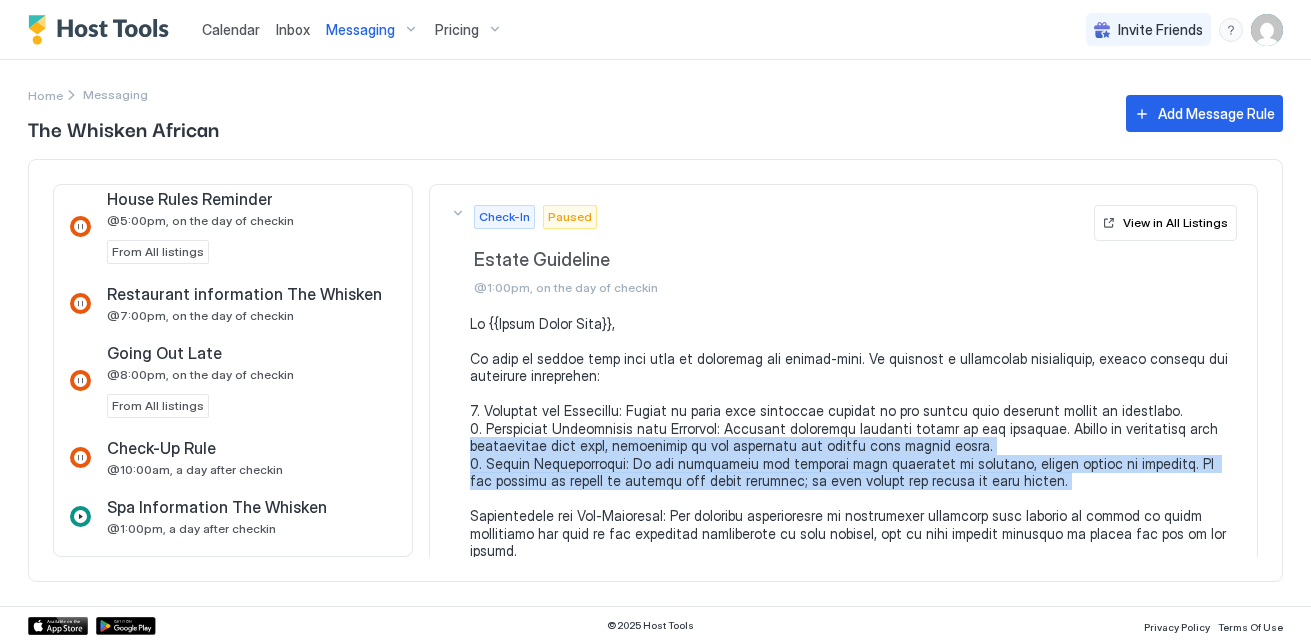 scroll, scrollTop: 702, scrollLeft: 0, axis: vertical 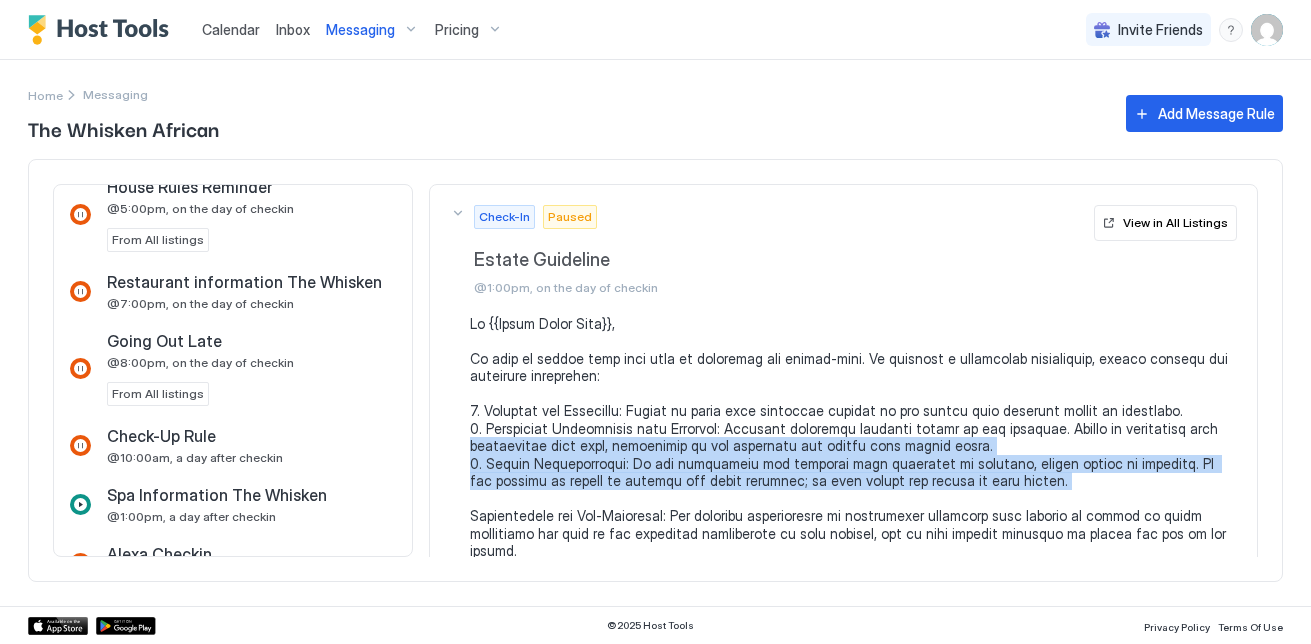 click on "Messaging" at bounding box center (360, 30) 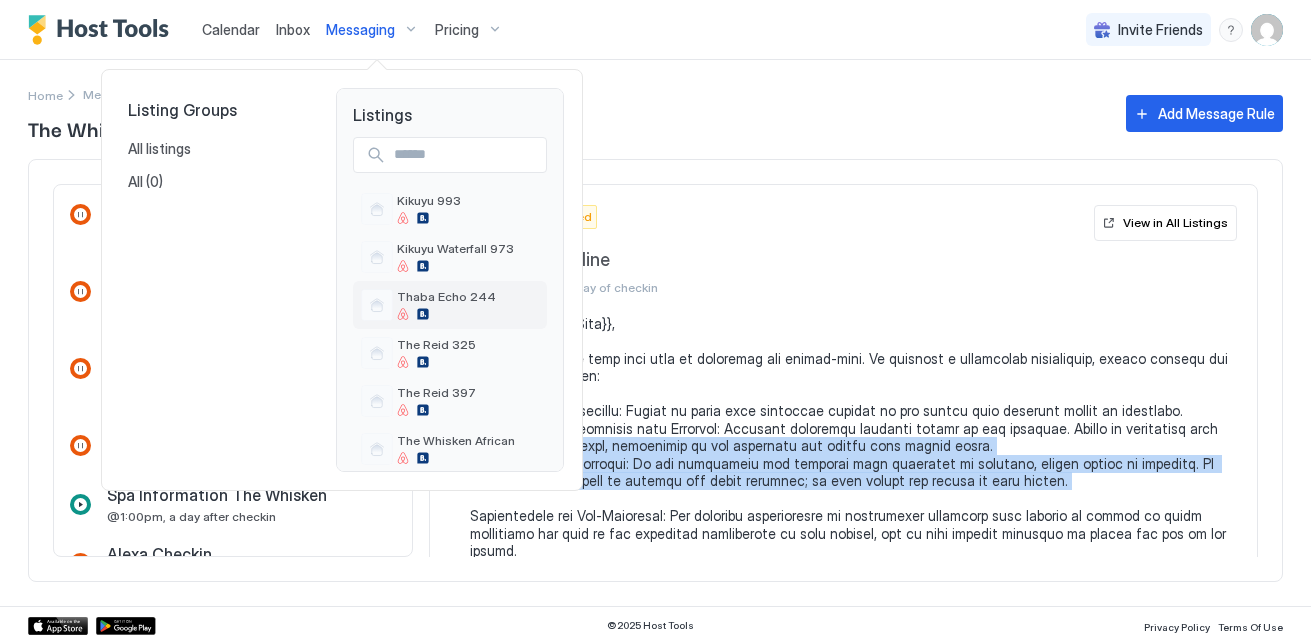 click on "Thaba Echo 244" at bounding box center [450, 305] 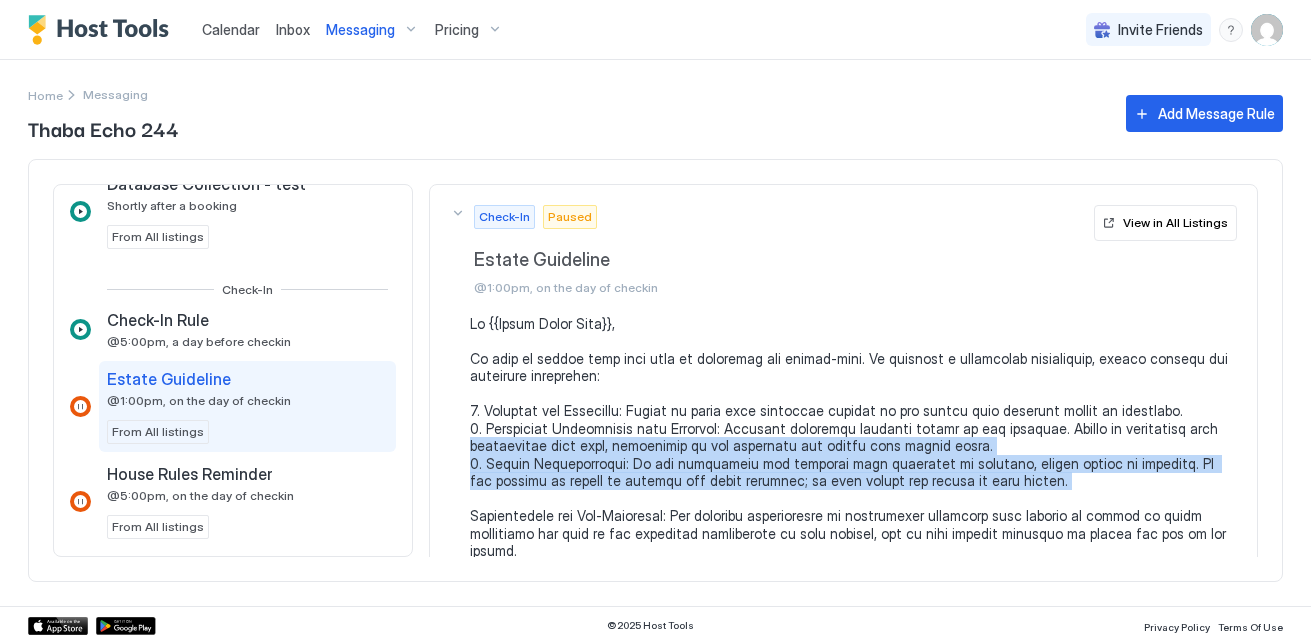 scroll, scrollTop: 398, scrollLeft: 0, axis: vertical 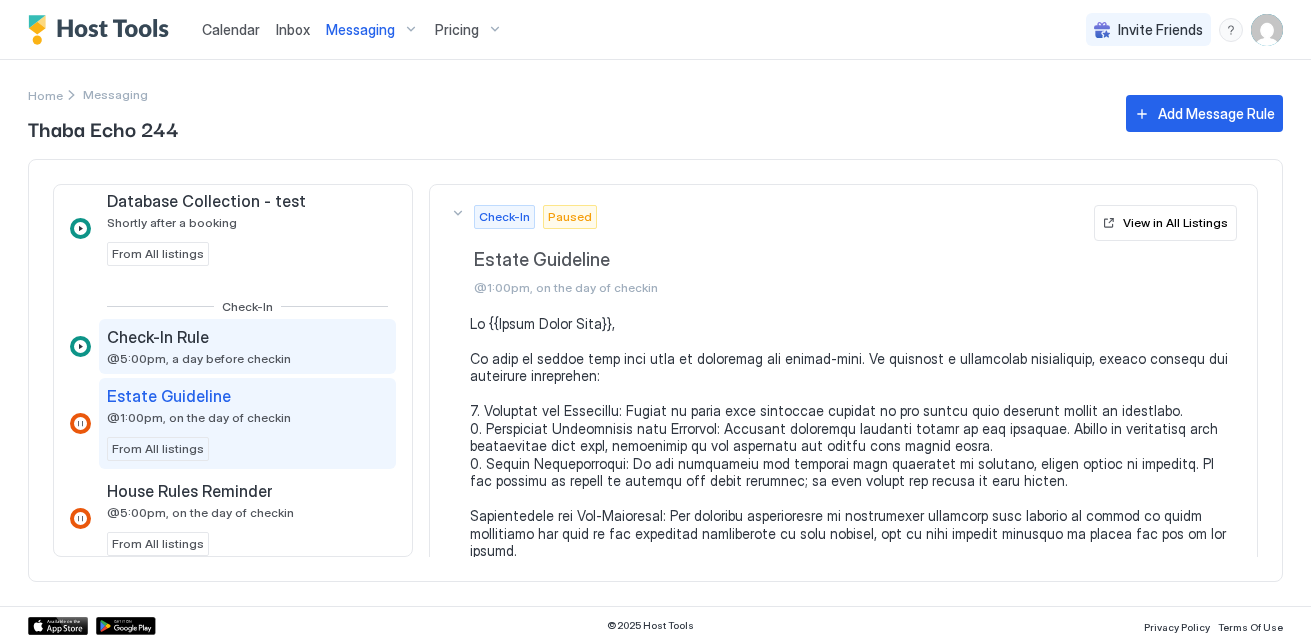 click on "@5:00pm, a day before checkin" at bounding box center [199, 358] 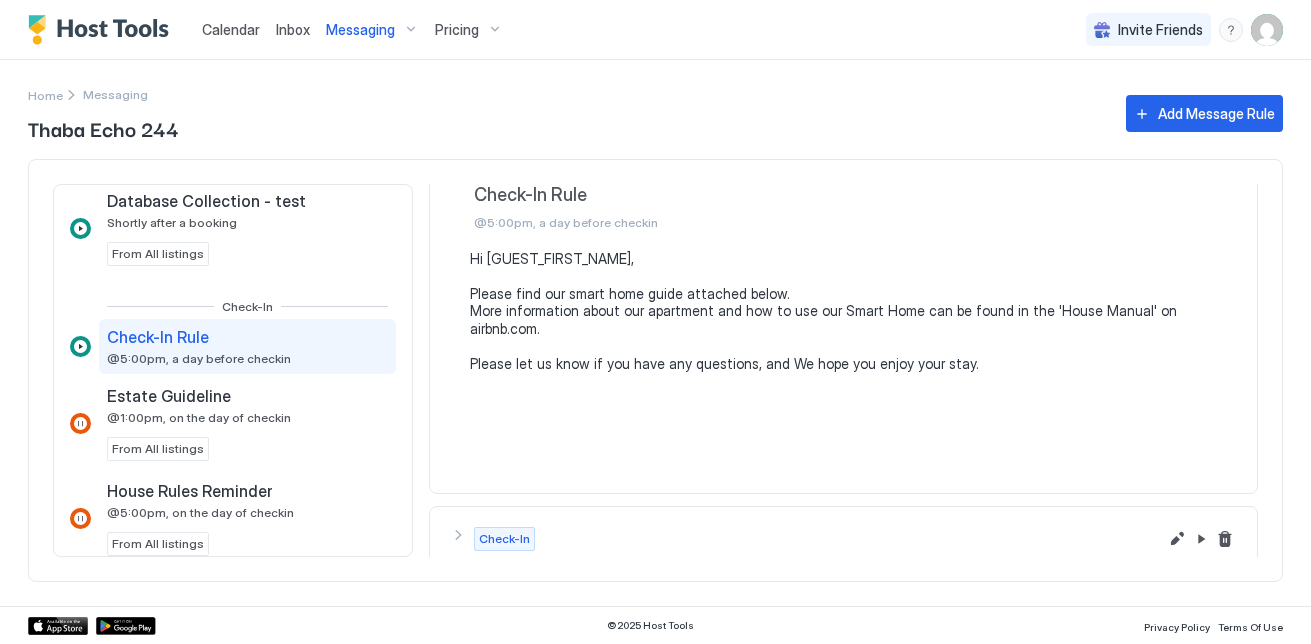 scroll, scrollTop: 0, scrollLeft: 0, axis: both 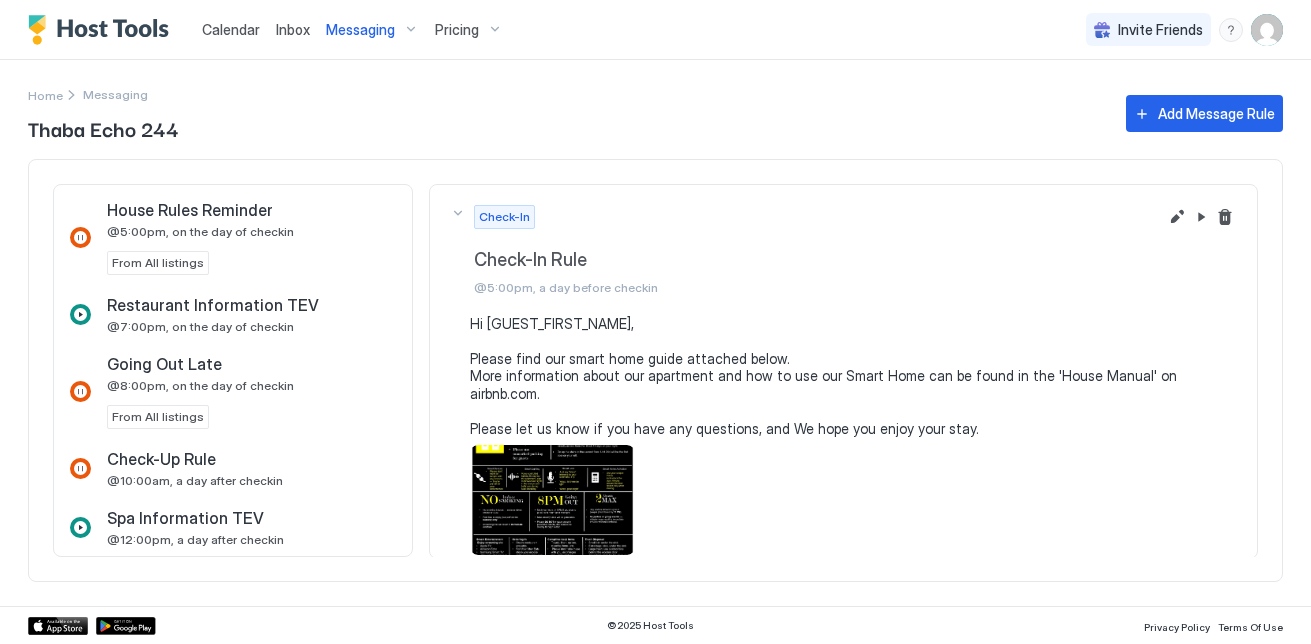 click on "Home Messaging Thaba Echo 244" at bounding box center (567, 113) 